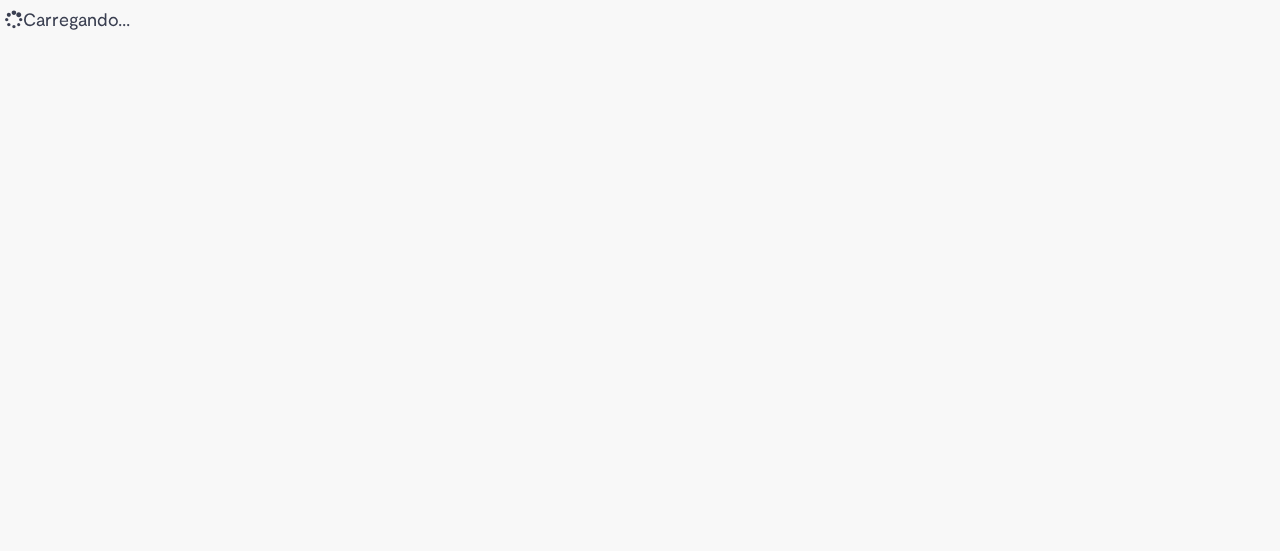 scroll, scrollTop: 0, scrollLeft: 0, axis: both 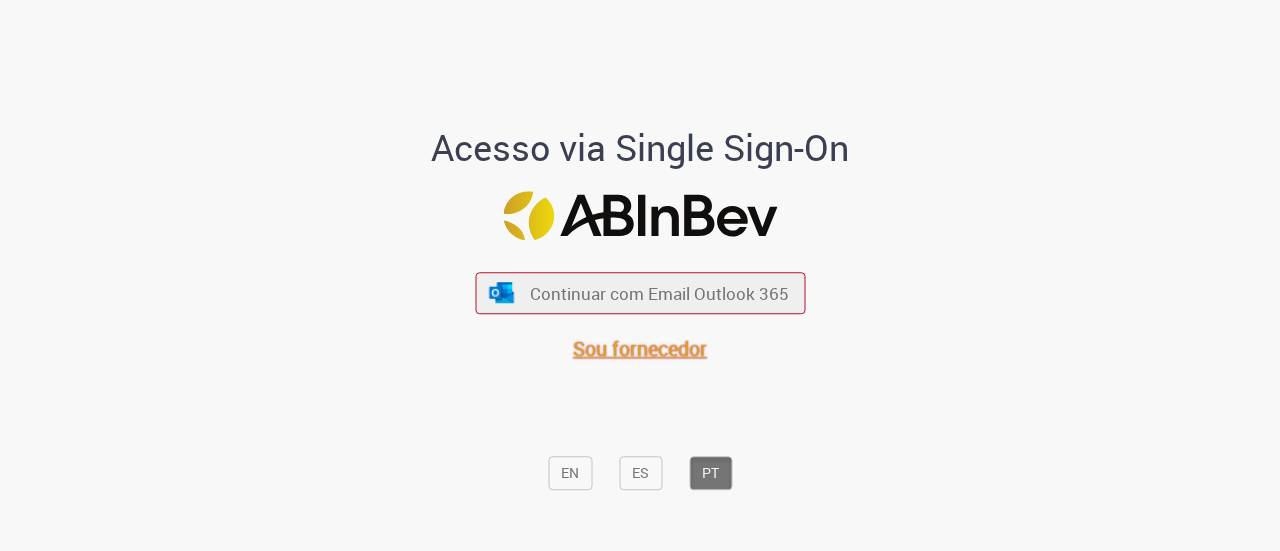 click on "Sou fornecedor" at bounding box center (640, 348) 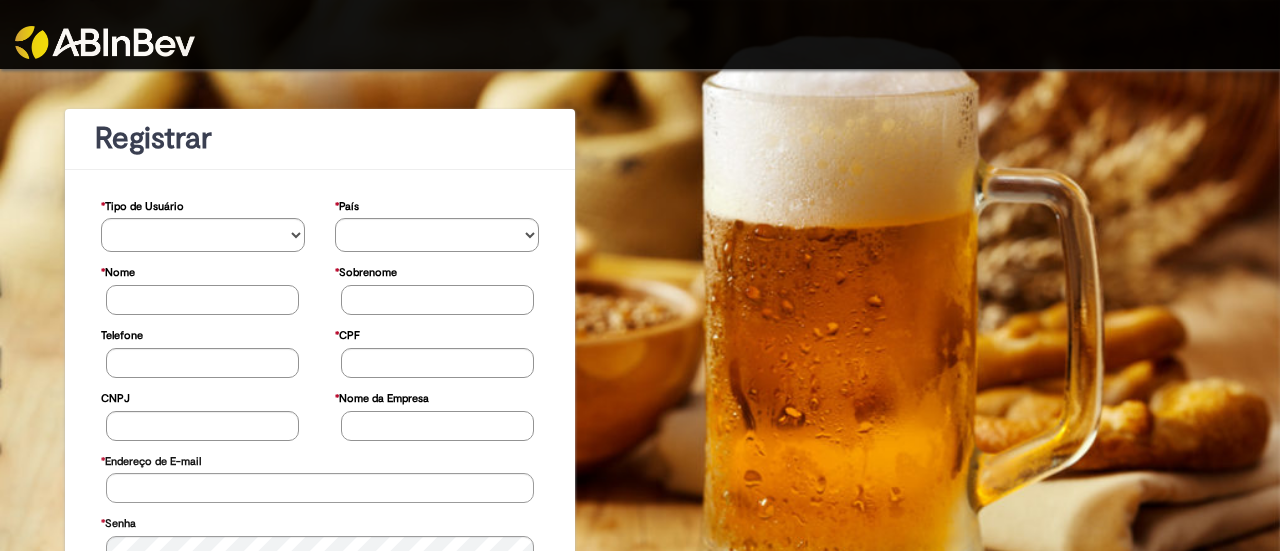 scroll, scrollTop: 0, scrollLeft: 0, axis: both 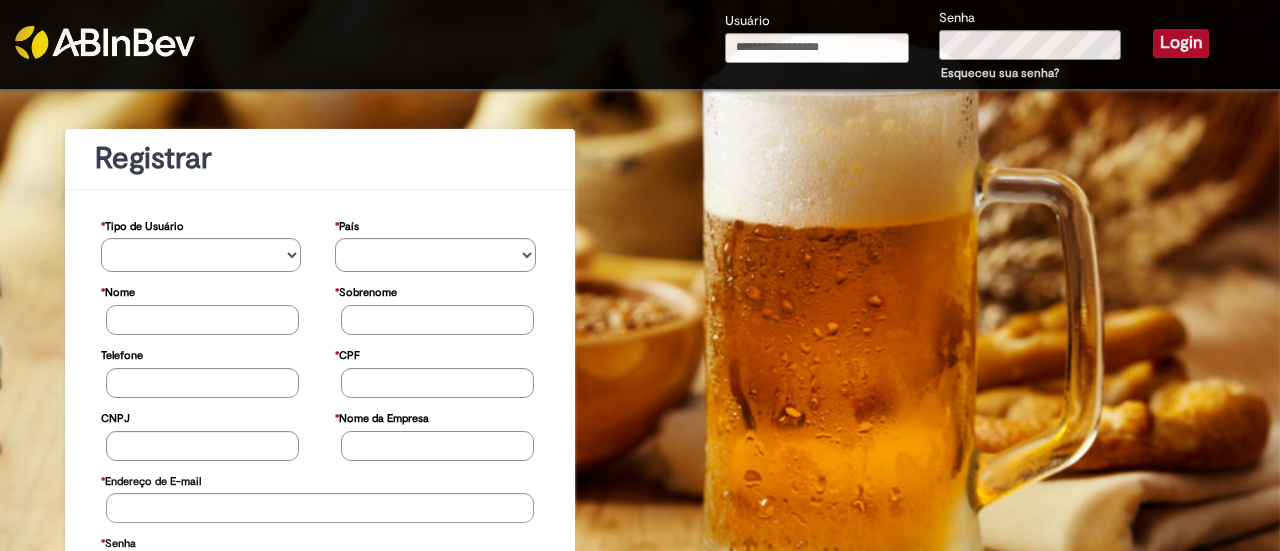click on "Usuário" at bounding box center [817, 48] 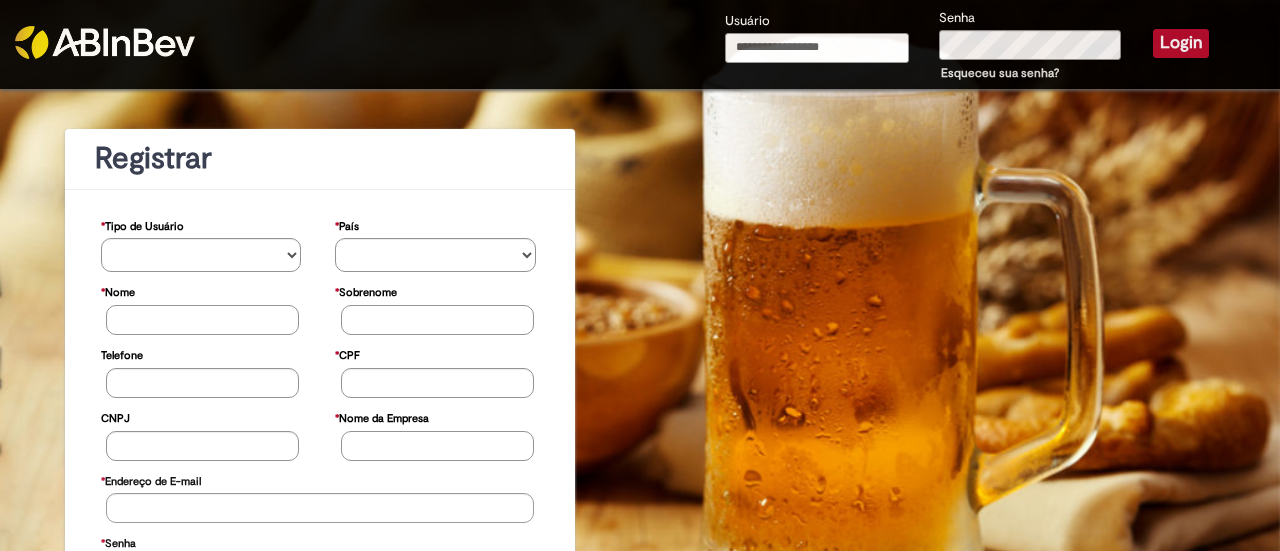 click on "Usuário" at bounding box center [817, 48] 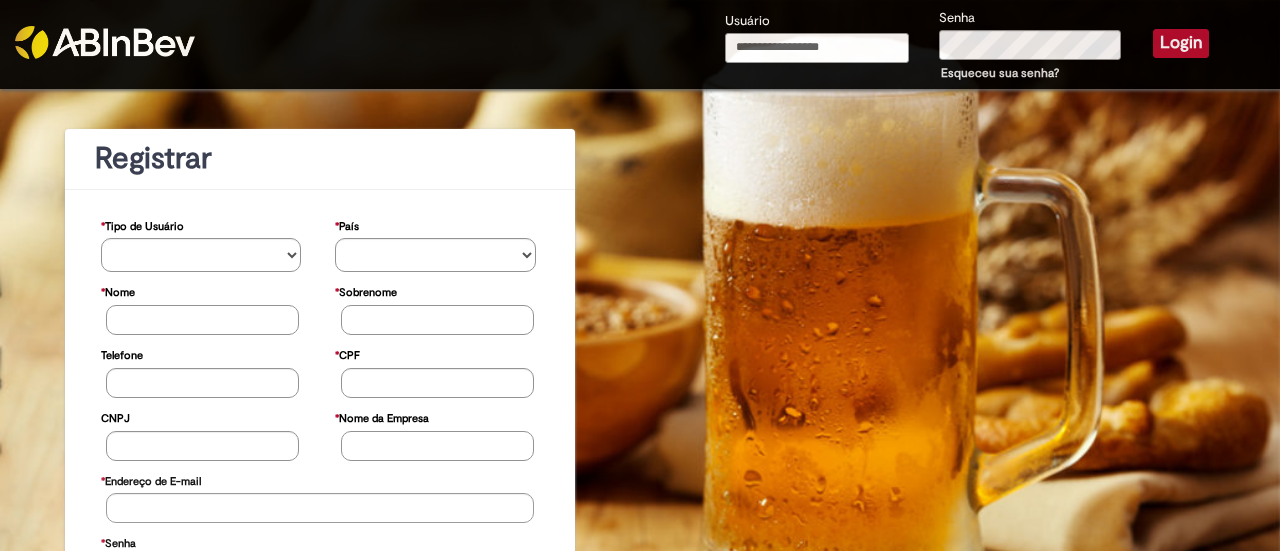 type on "**********" 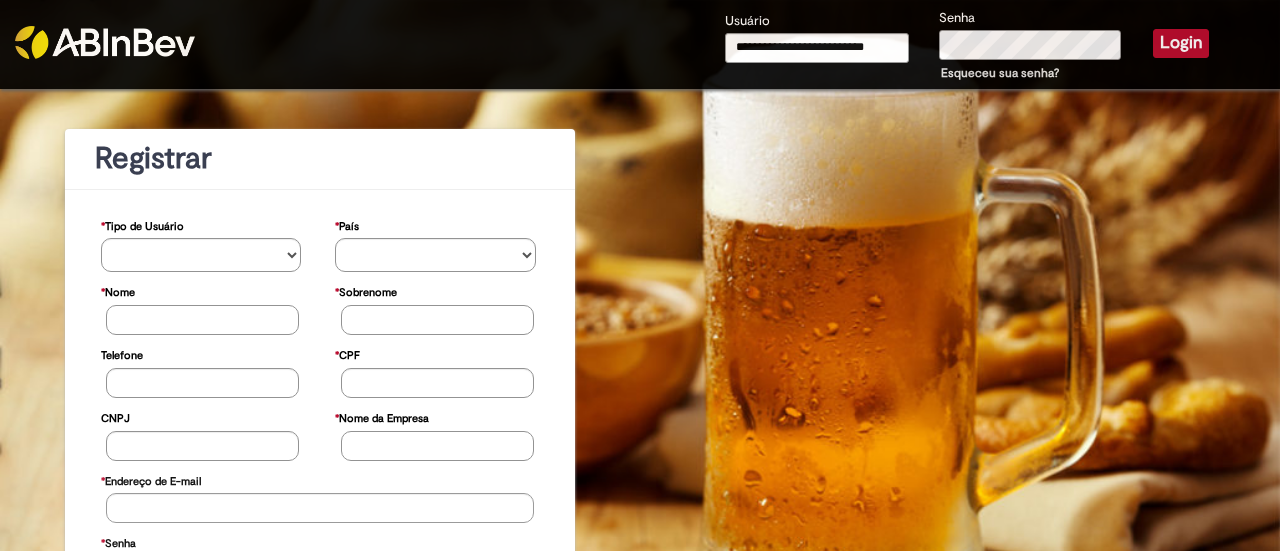 click on "Login" at bounding box center (1181, 43) 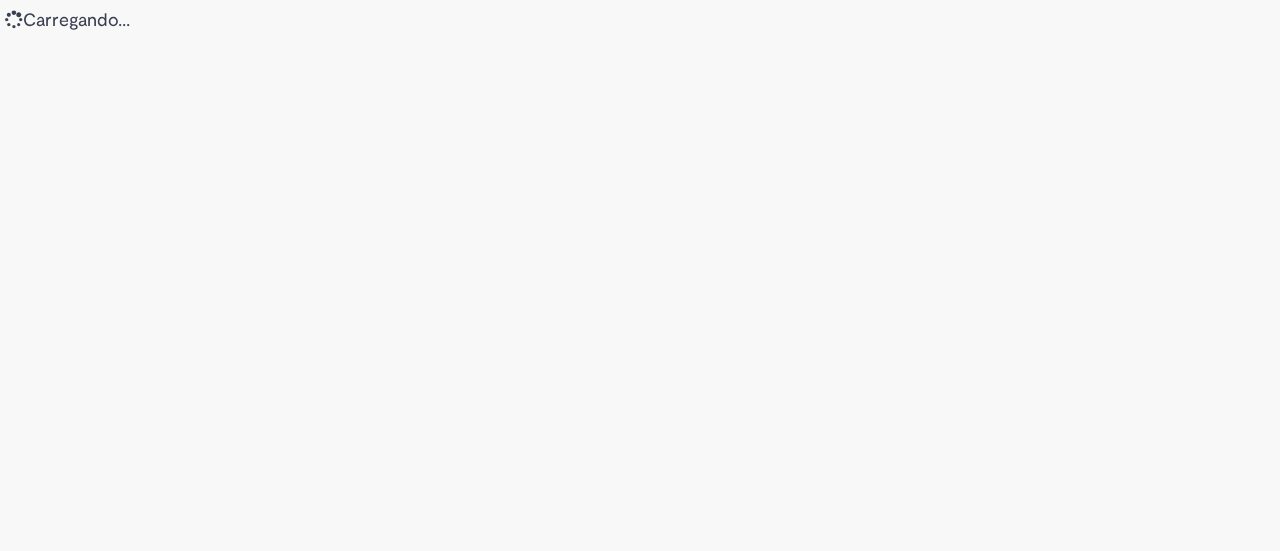 scroll, scrollTop: 0, scrollLeft: 0, axis: both 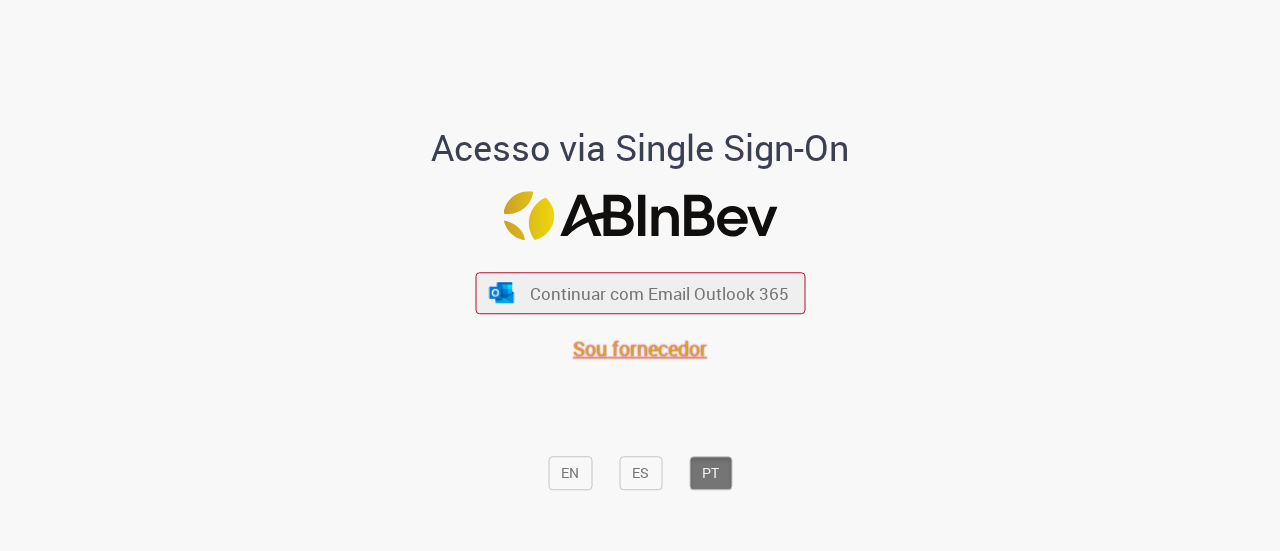 click on "Sou fornecedor" at bounding box center [640, 348] 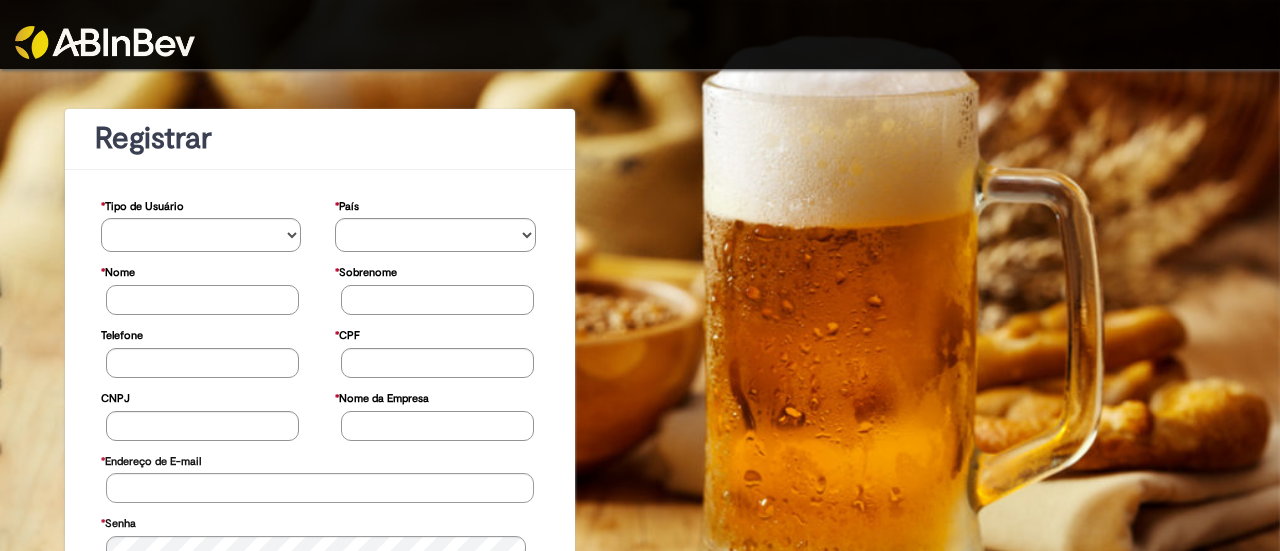 scroll, scrollTop: 0, scrollLeft: 0, axis: both 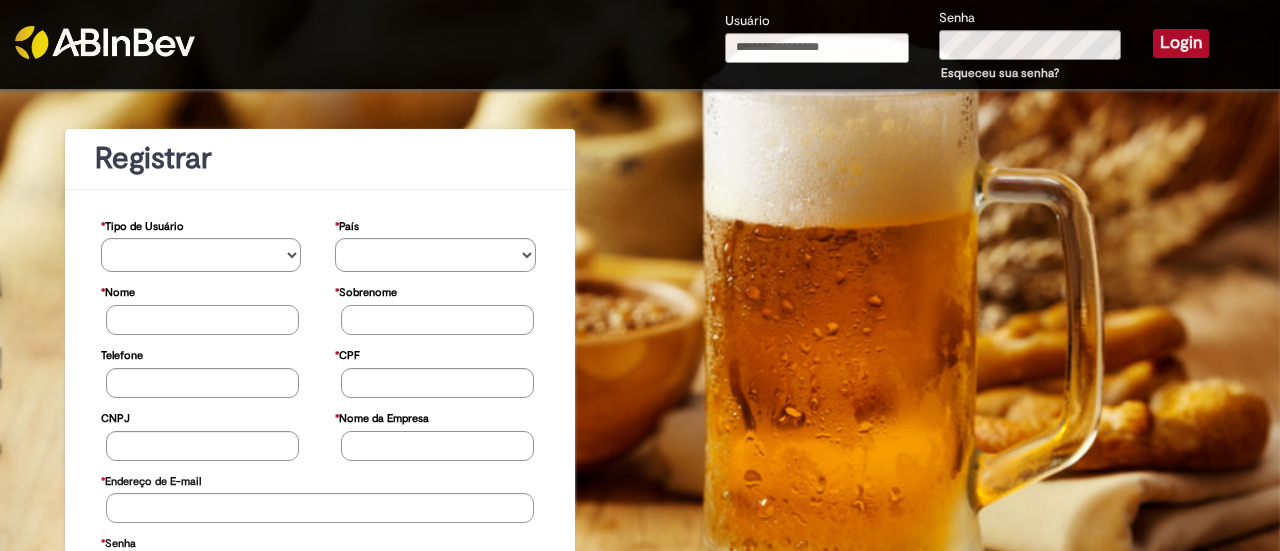 click on "Usuário" at bounding box center (817, 48) 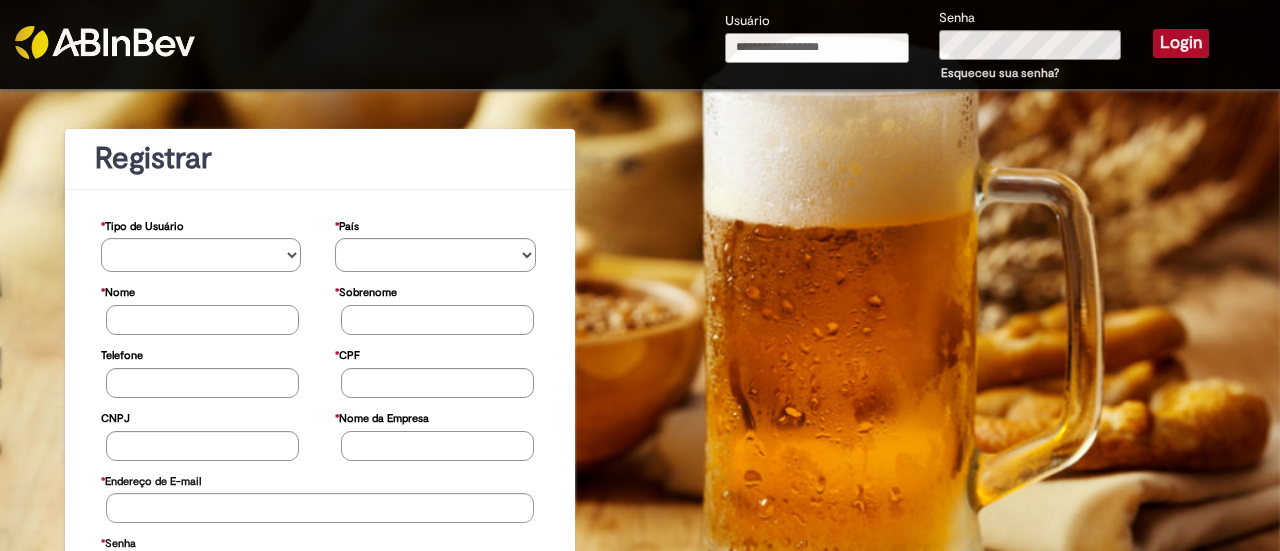 click on "Usuário" at bounding box center [817, 48] 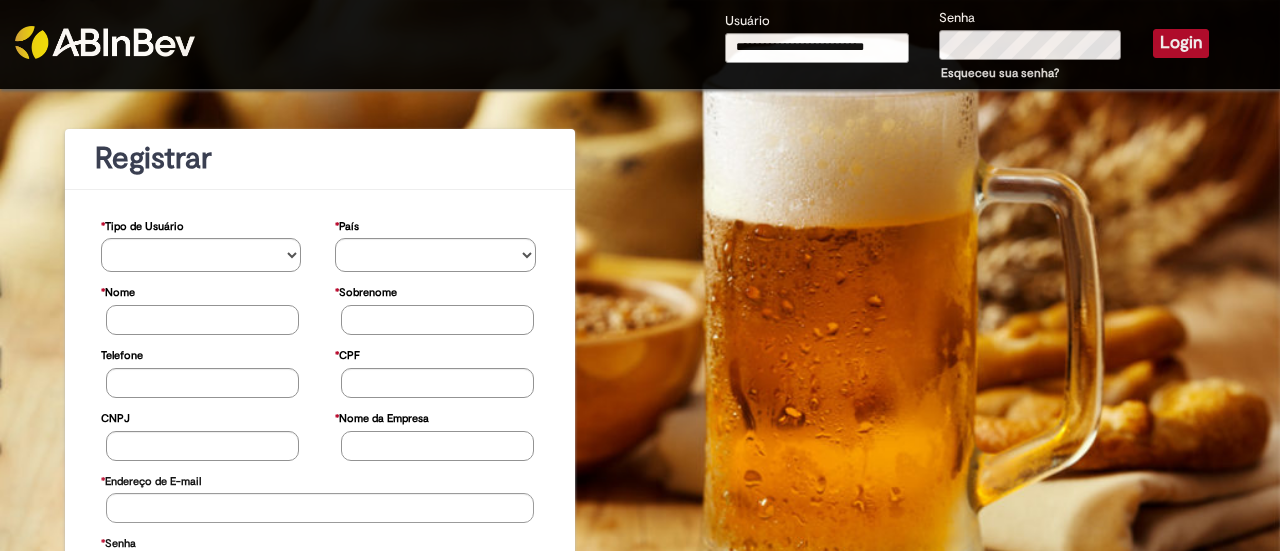 click on "Login" at bounding box center (1181, 43) 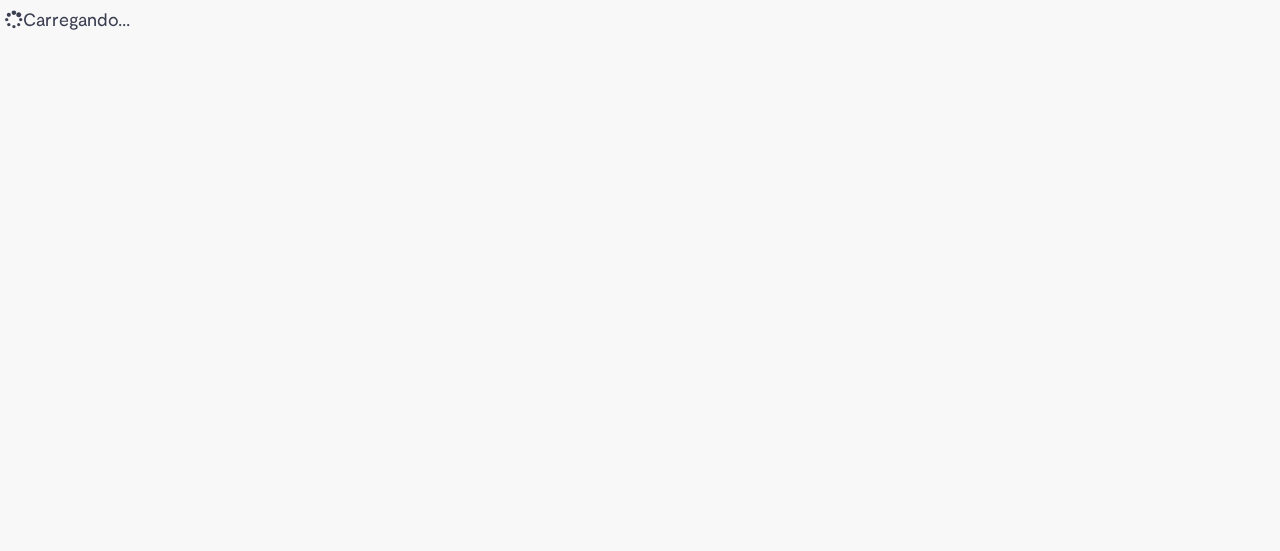 scroll, scrollTop: 0, scrollLeft: 0, axis: both 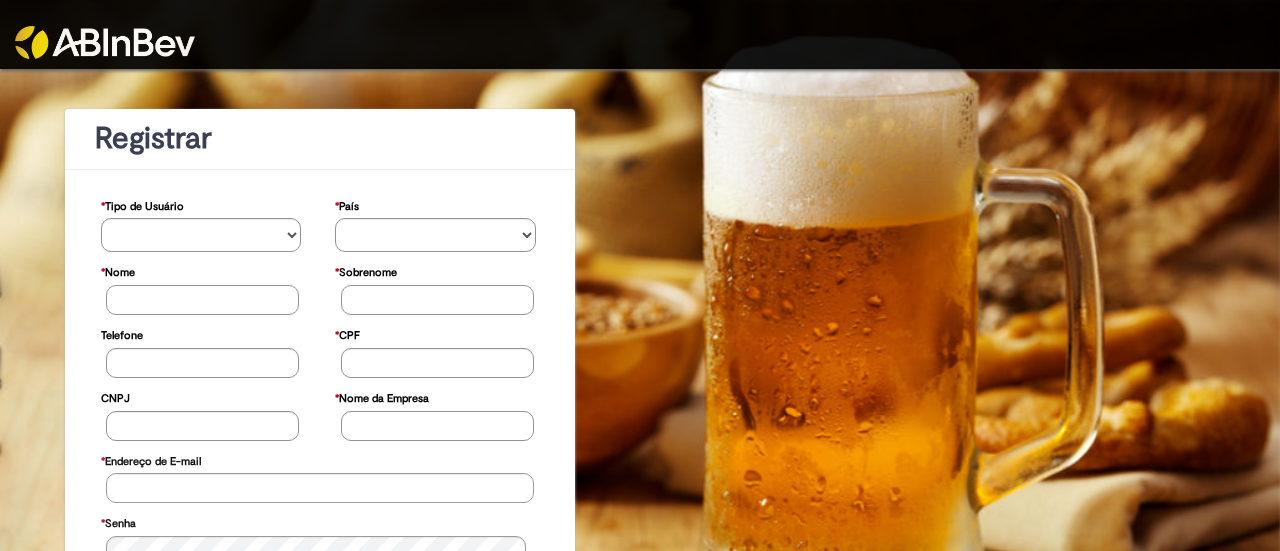 click at bounding box center [105, 42] 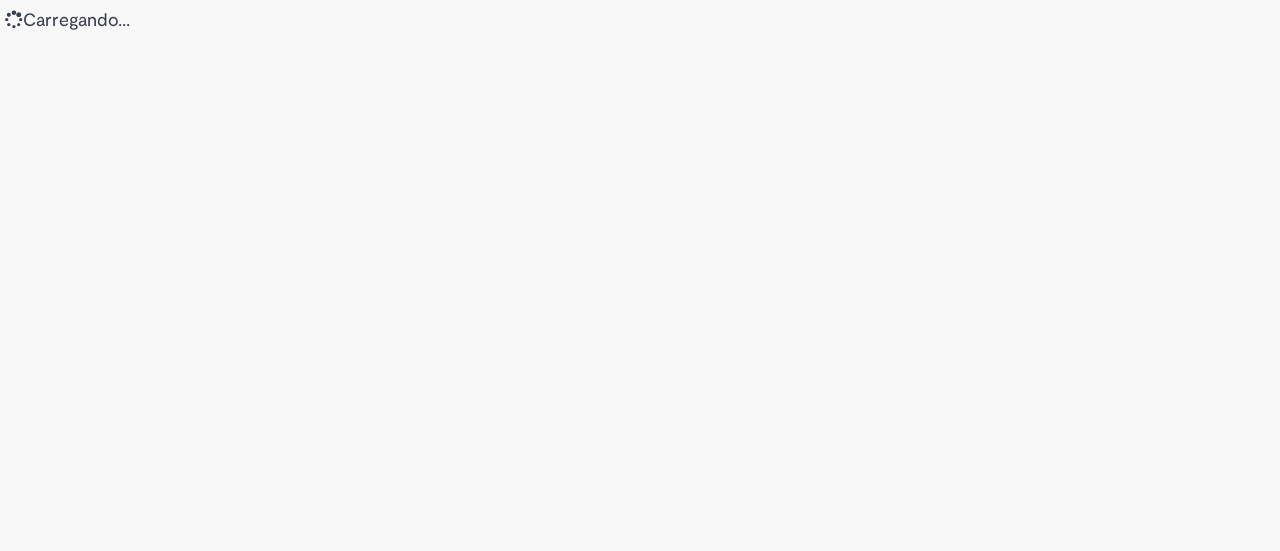 scroll, scrollTop: 0, scrollLeft: 0, axis: both 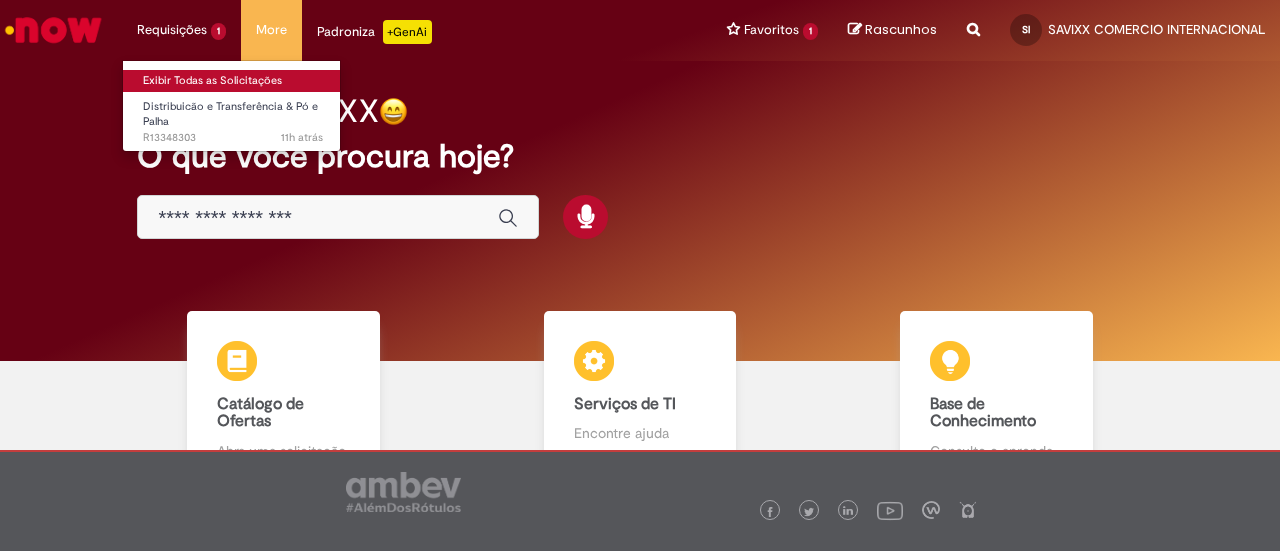 click on "Exibir Todas as Solicitações" at bounding box center [233, 81] 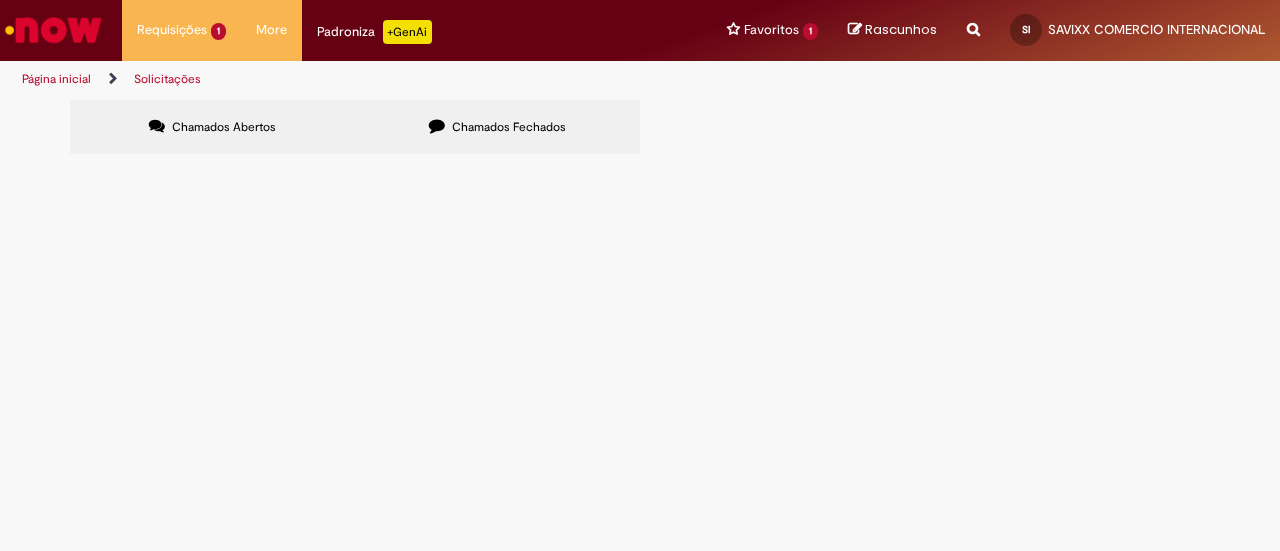 click on "Distribuicão e Transferência & Pó e Palha" at bounding box center [0, 0] 